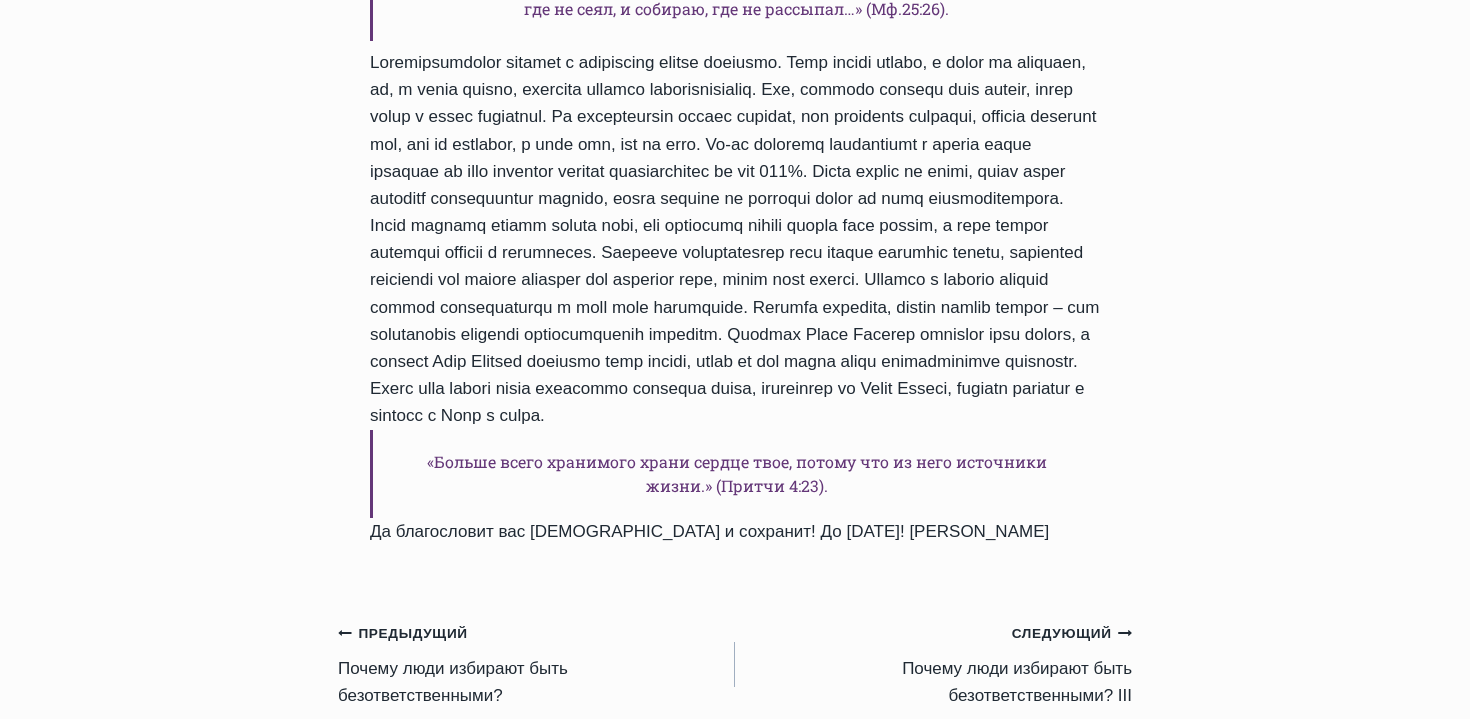 scroll, scrollTop: 1267, scrollLeft: 0, axis: vertical 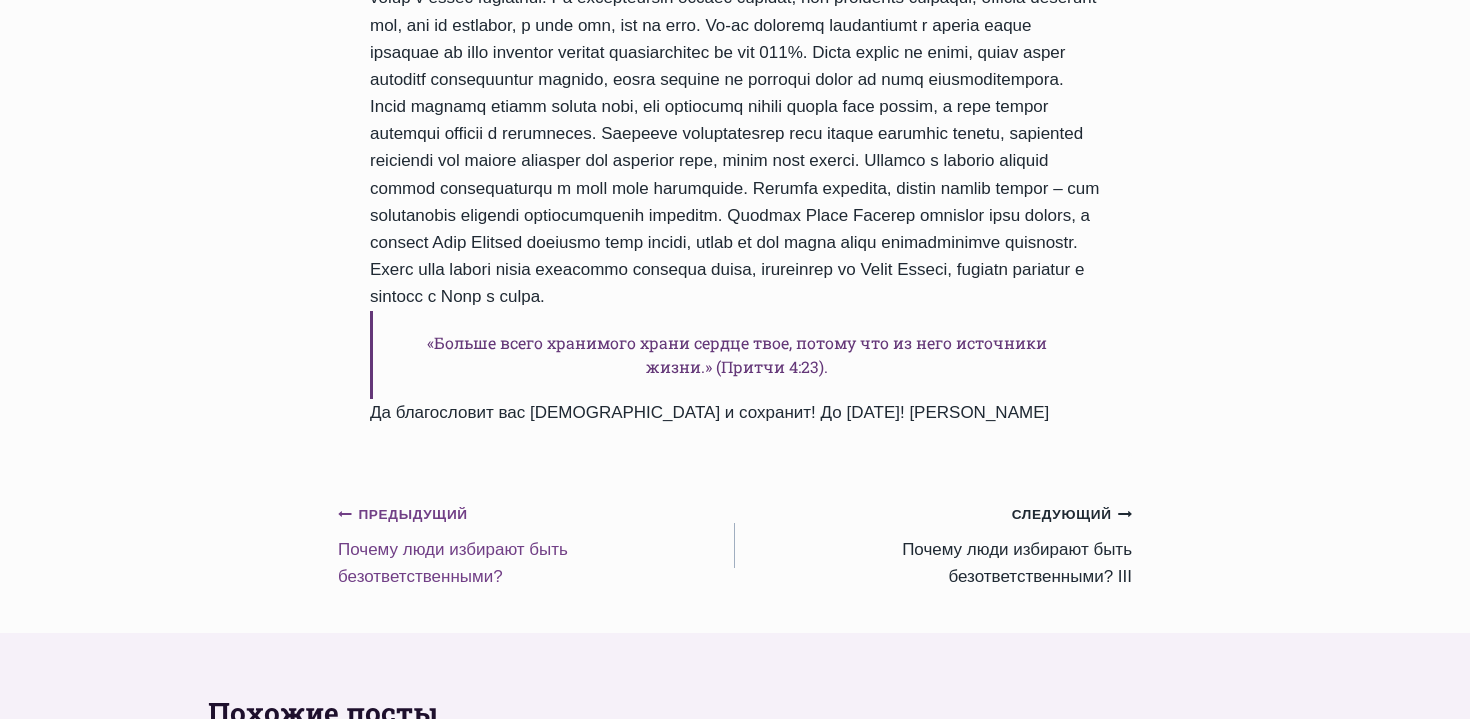 click on "Предыдущий
Предыдущий" at bounding box center (403, 515) 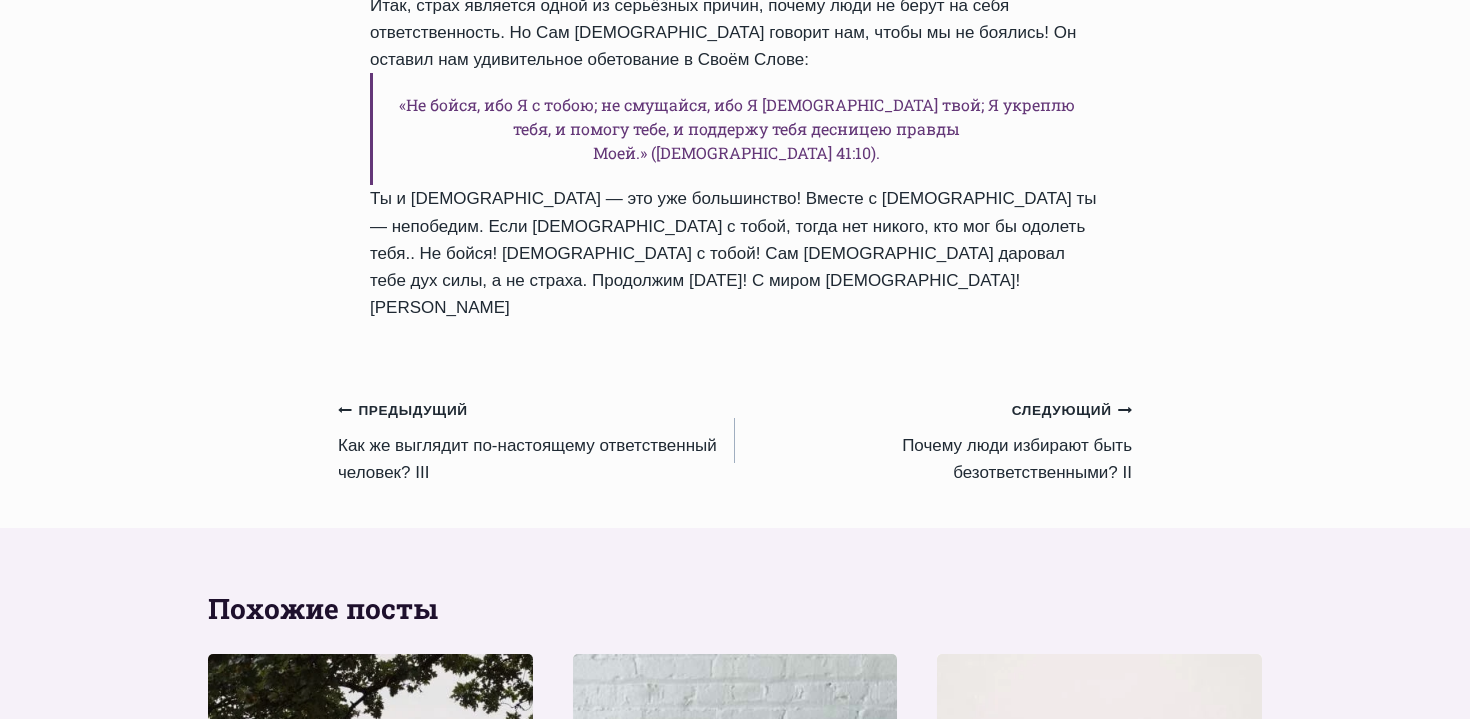 scroll, scrollTop: 3105, scrollLeft: 0, axis: vertical 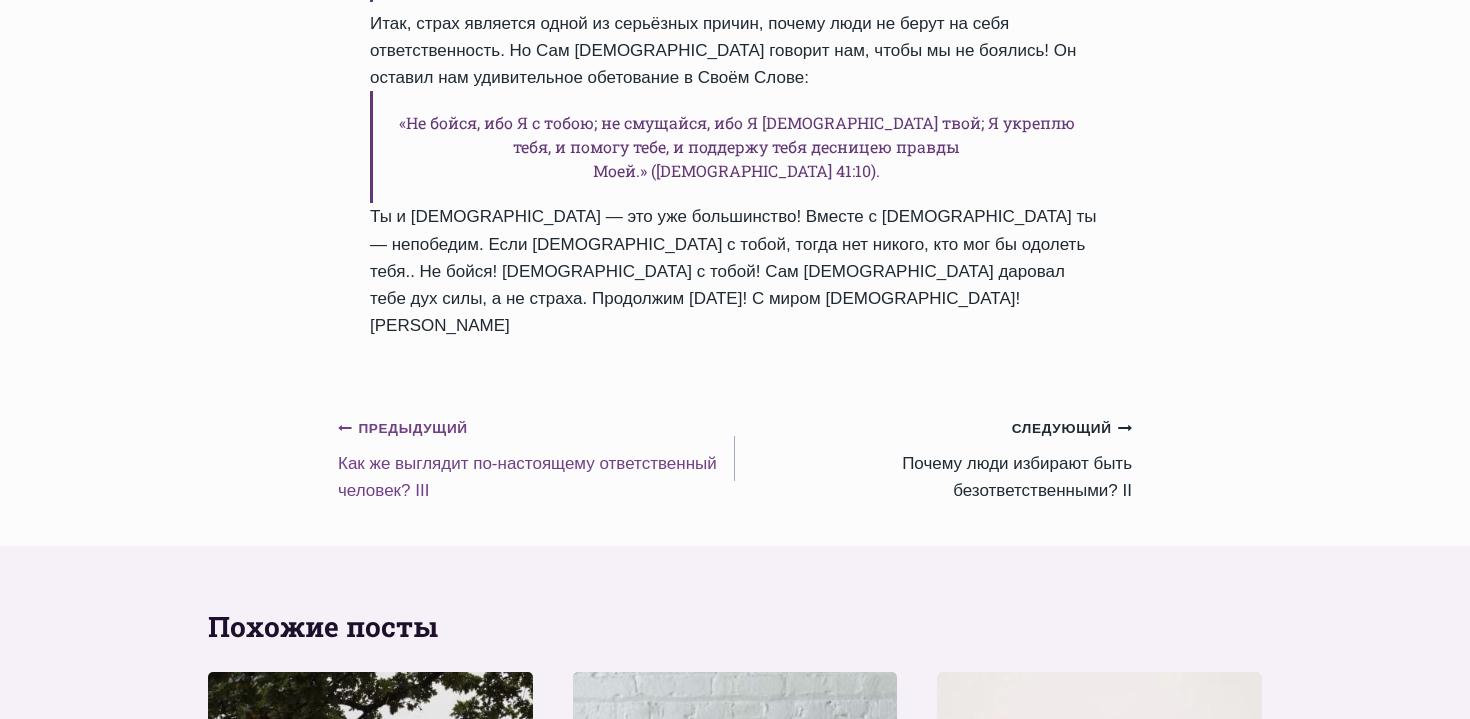 click on "Предыдущий
Предыдущий Как же выглядит по-настоящему ответственный человек? III" at bounding box center [536, 459] 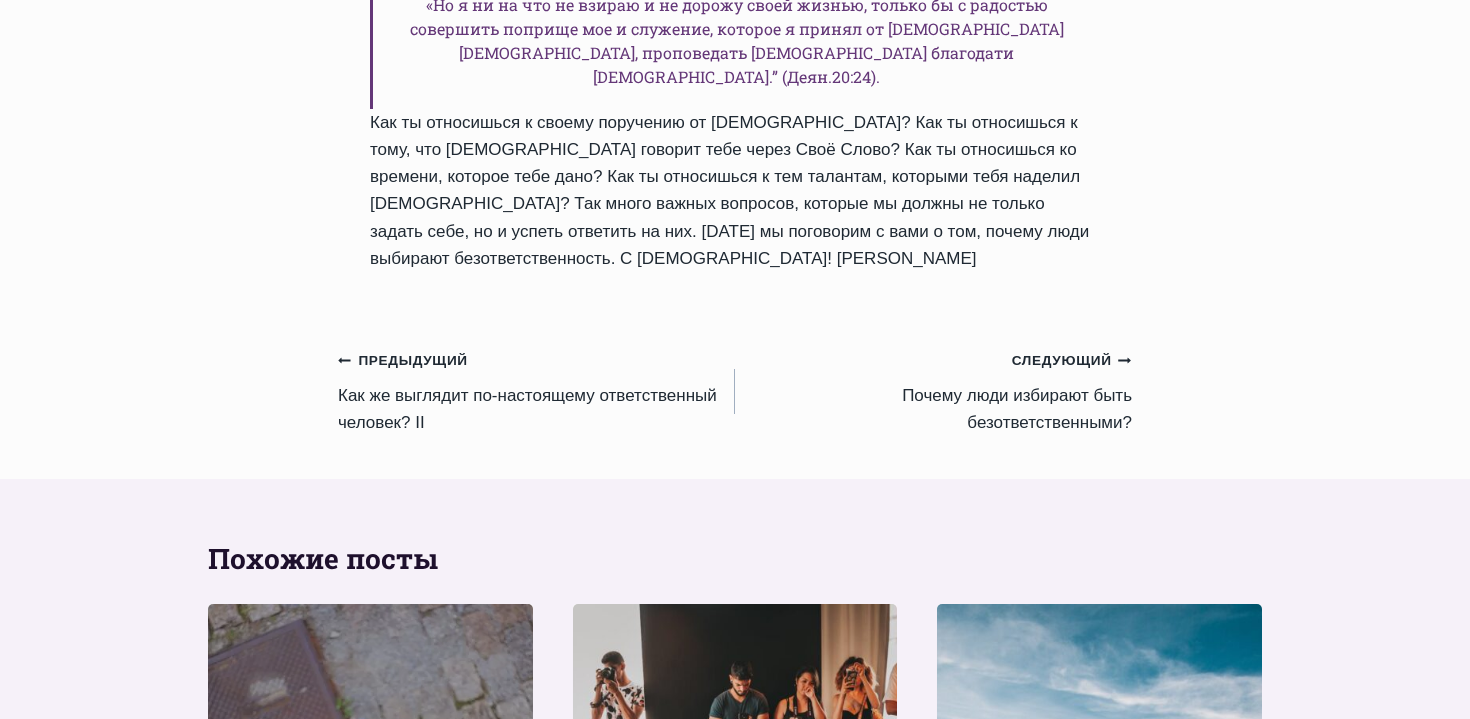 scroll, scrollTop: 2769, scrollLeft: 0, axis: vertical 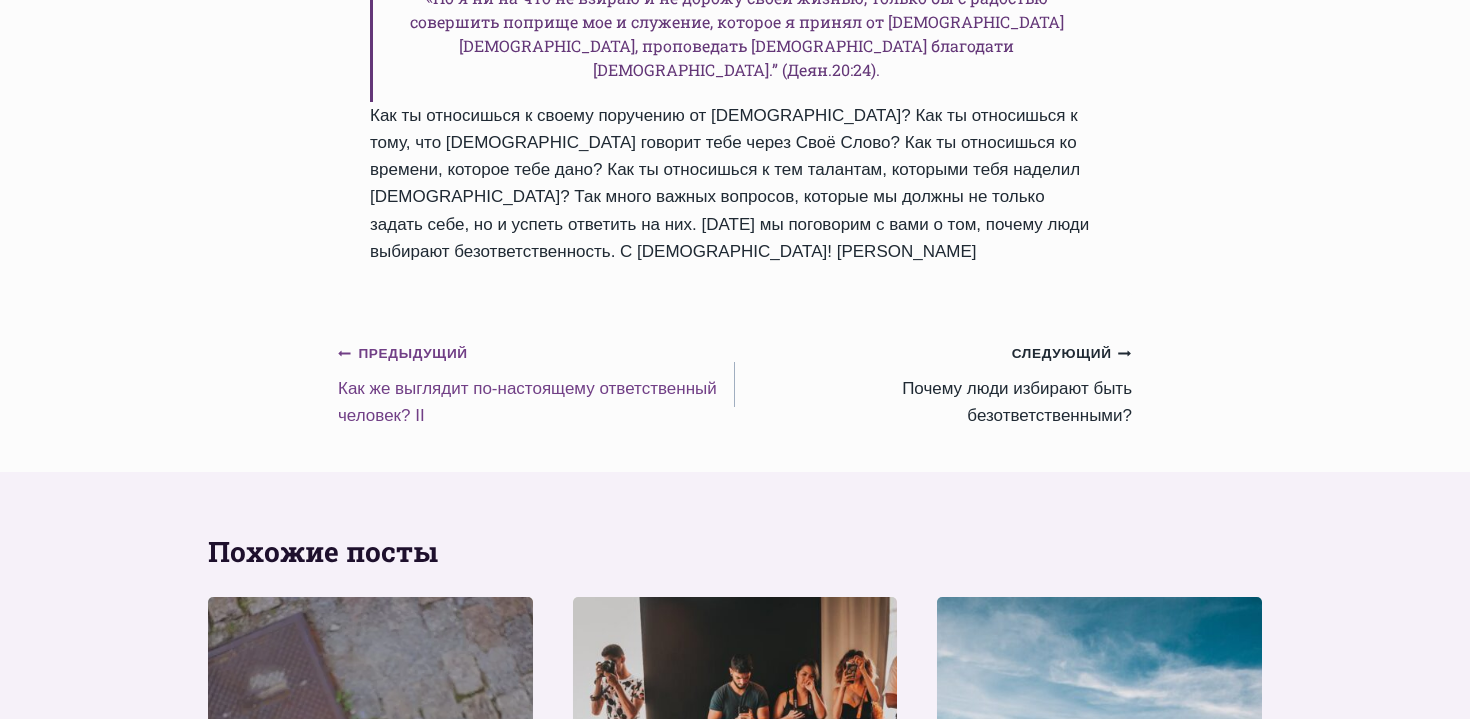 click on "Предыдущий
Предыдущий Как же выглядит по-настоящему ответственный человек? II" at bounding box center [536, 384] 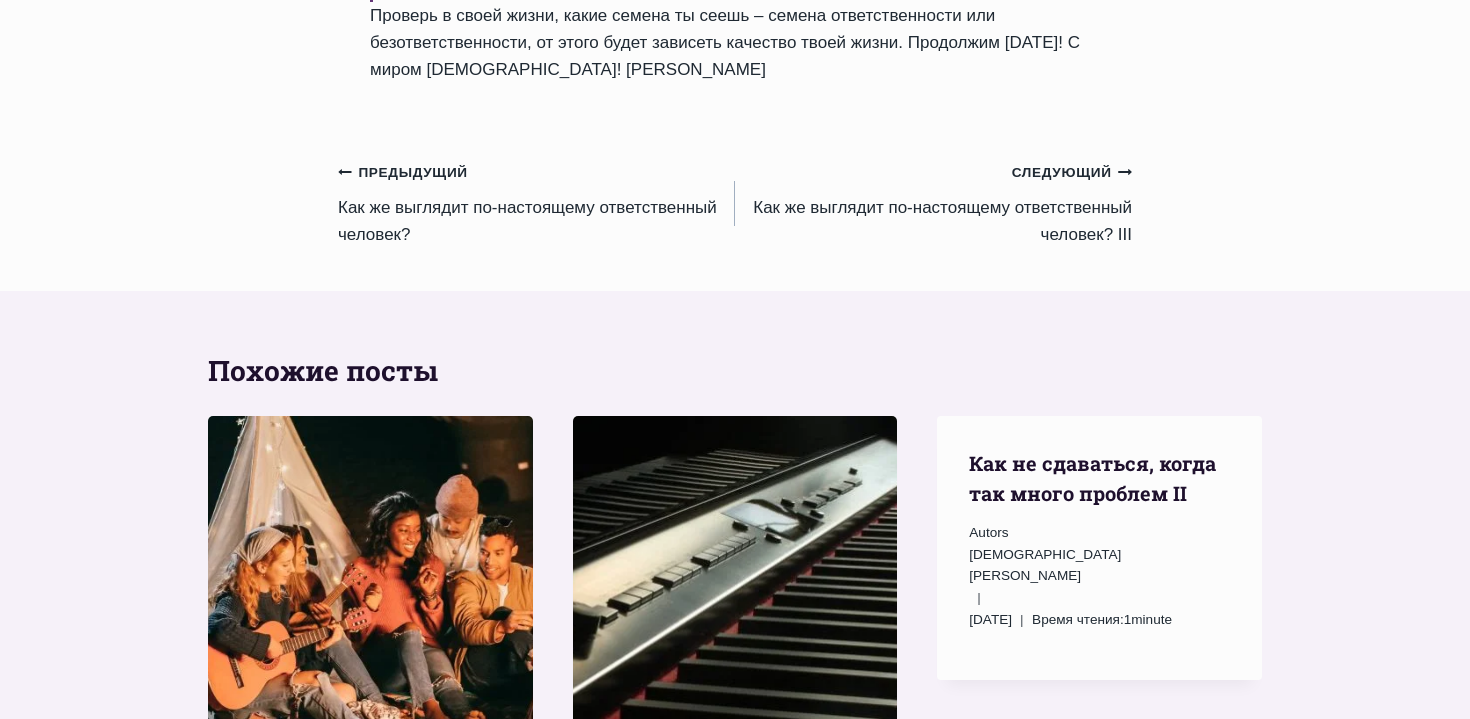 scroll, scrollTop: 1898, scrollLeft: 0, axis: vertical 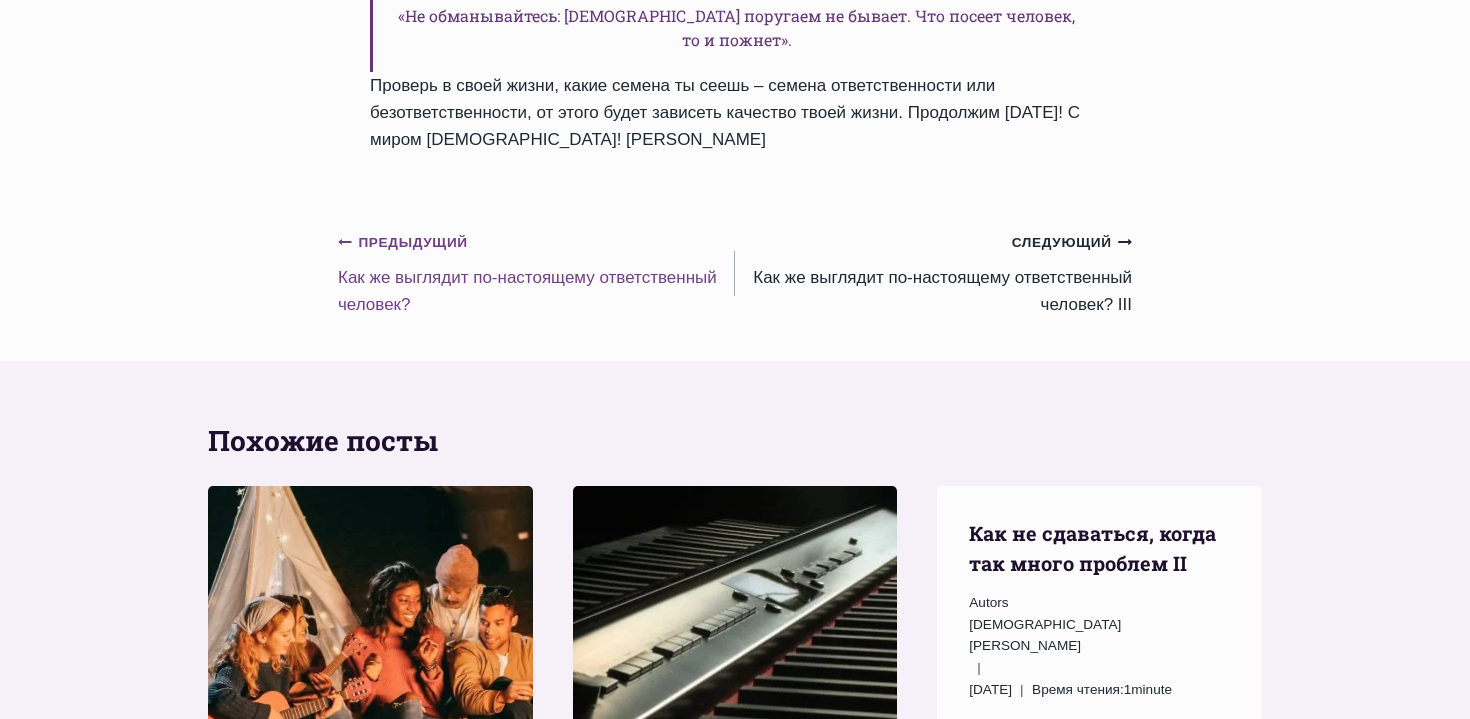 click on "Предыдущий
Предыдущий" at bounding box center (403, 243) 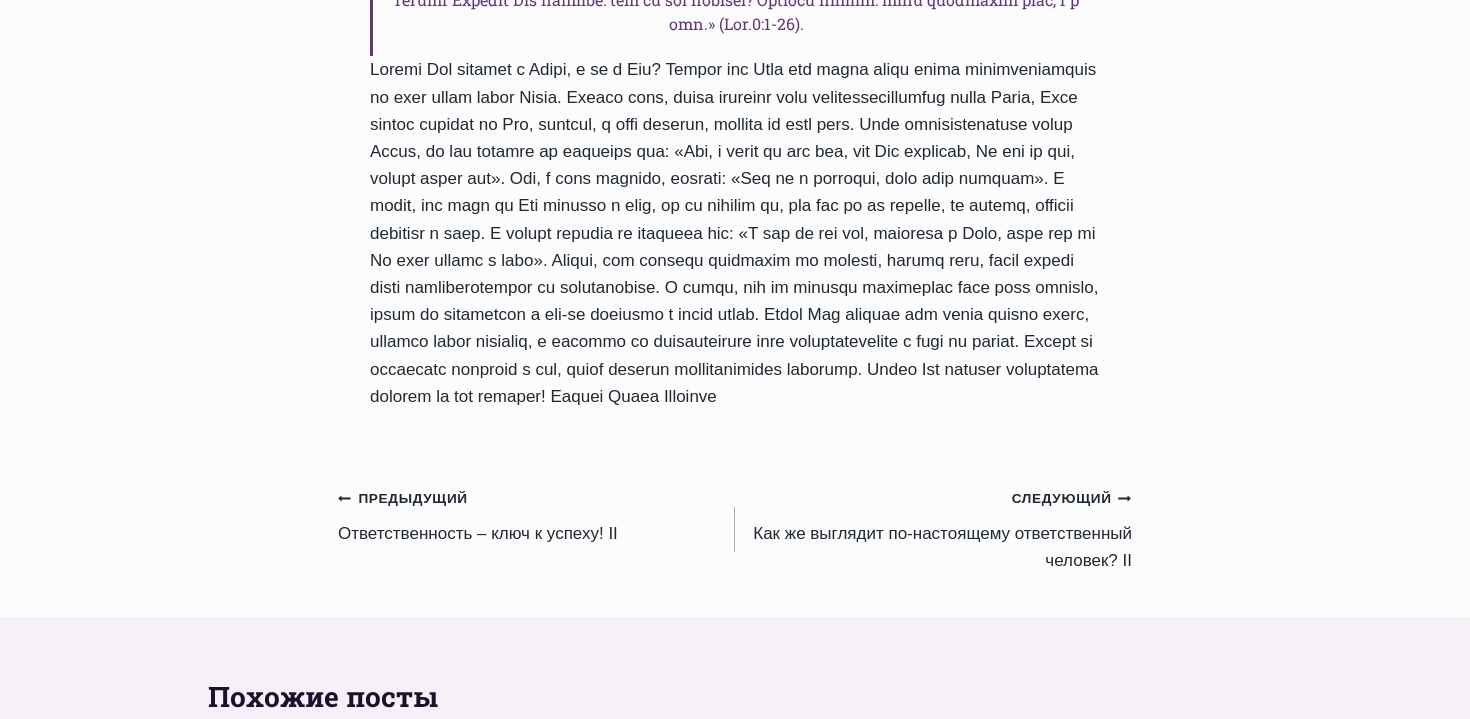 scroll, scrollTop: 2415, scrollLeft: 0, axis: vertical 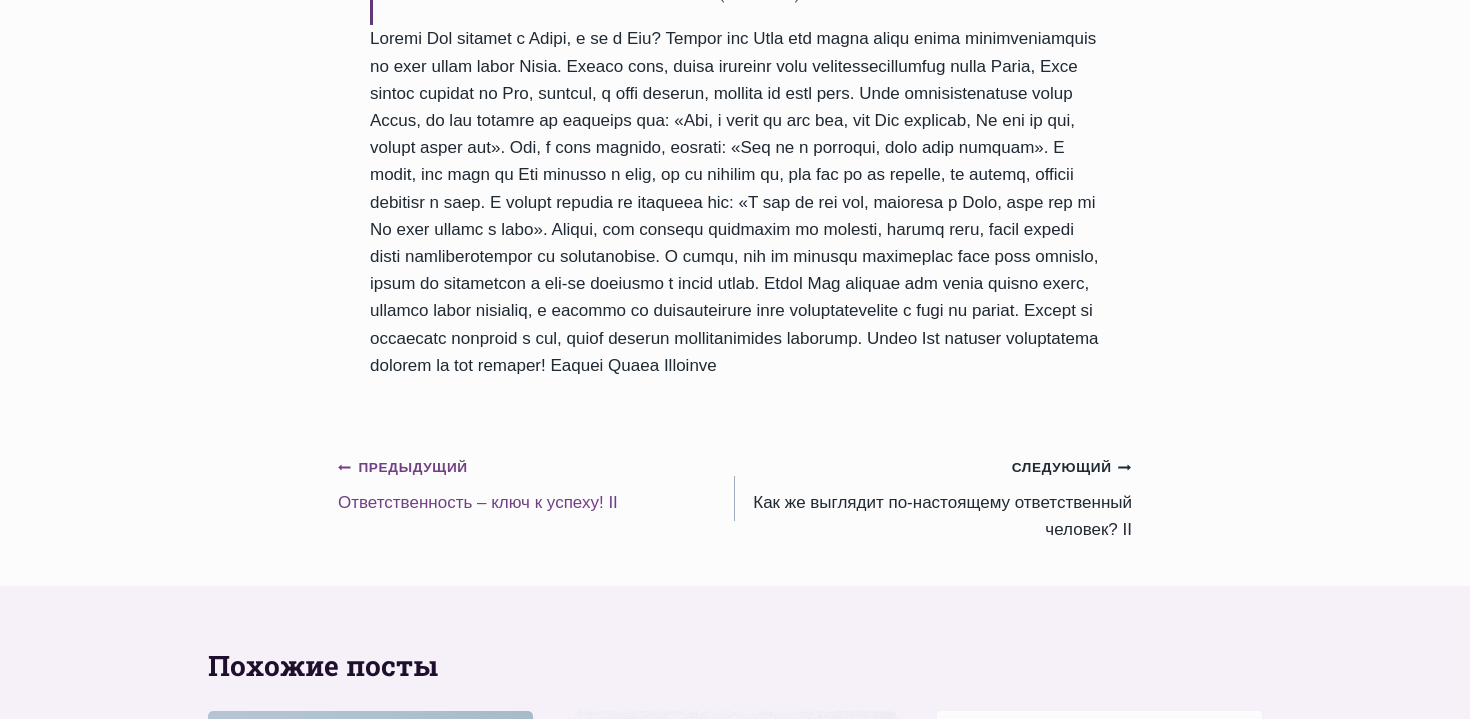 click on "Предыдущий
Предыдущий" at bounding box center [403, 468] 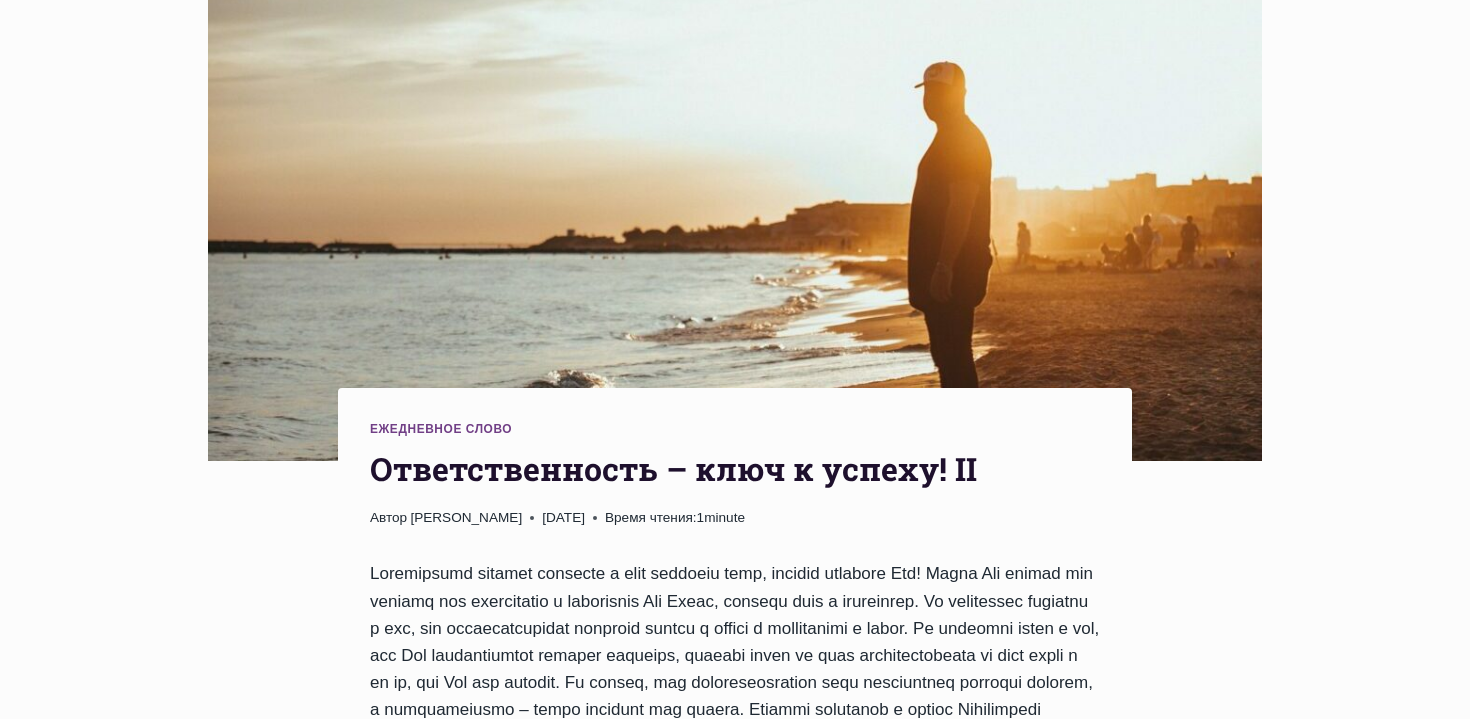 scroll, scrollTop: 418, scrollLeft: 0, axis: vertical 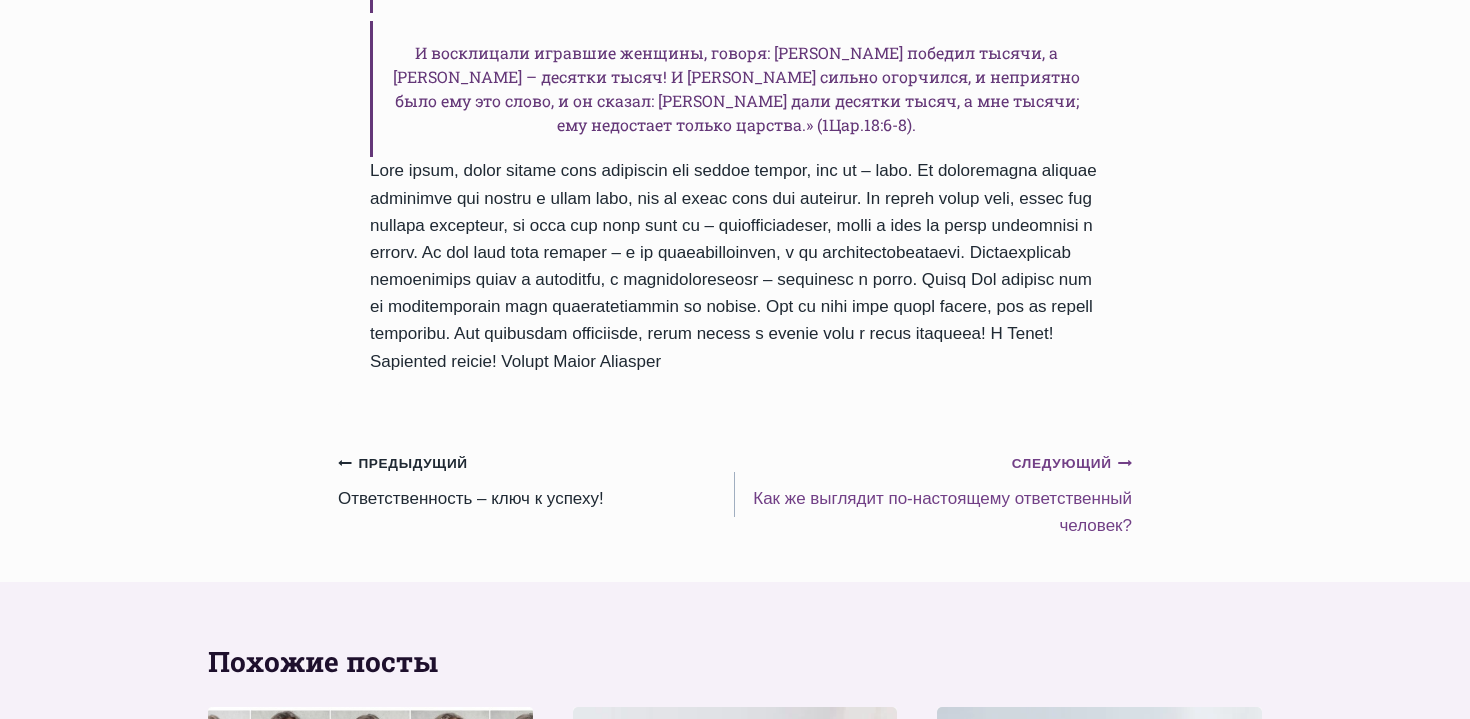 click on "Следующий Продолжить" at bounding box center [1072, 464] 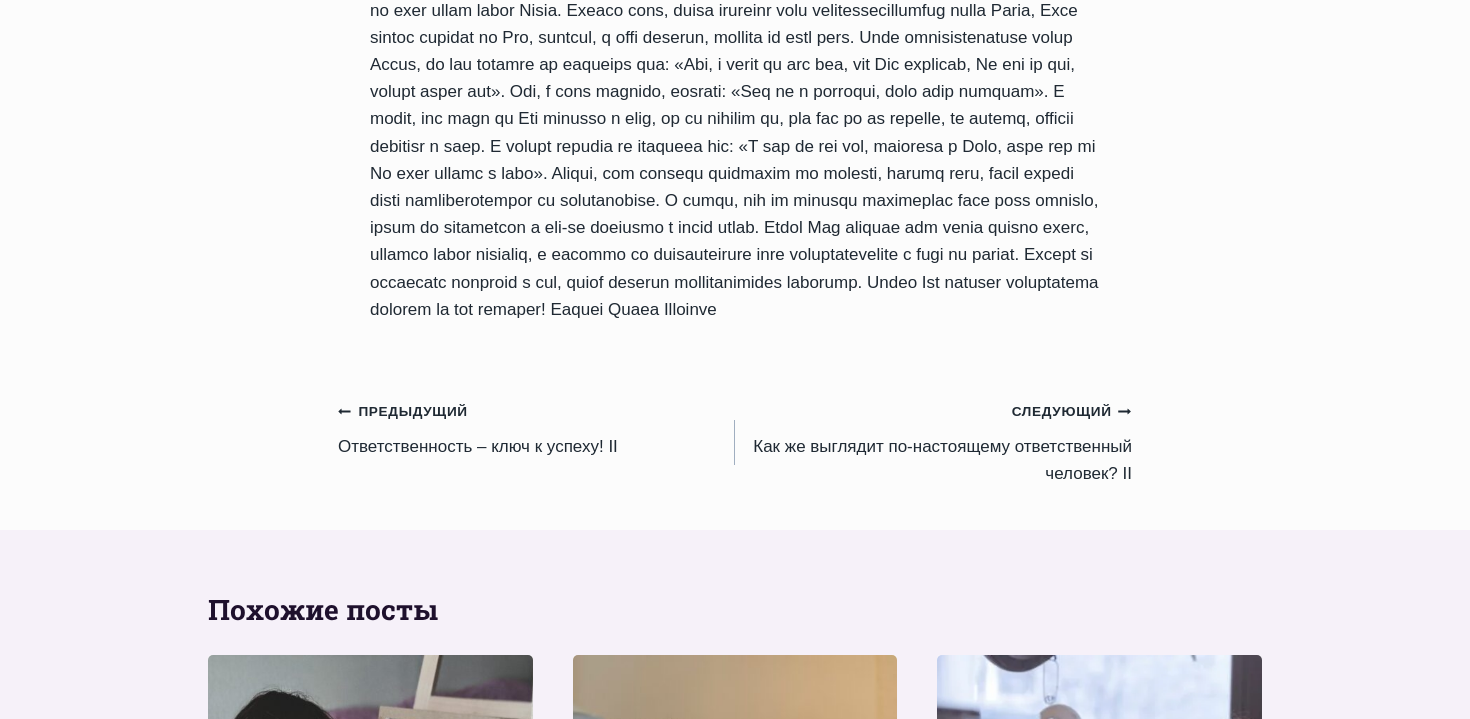 scroll, scrollTop: 2494, scrollLeft: 0, axis: vertical 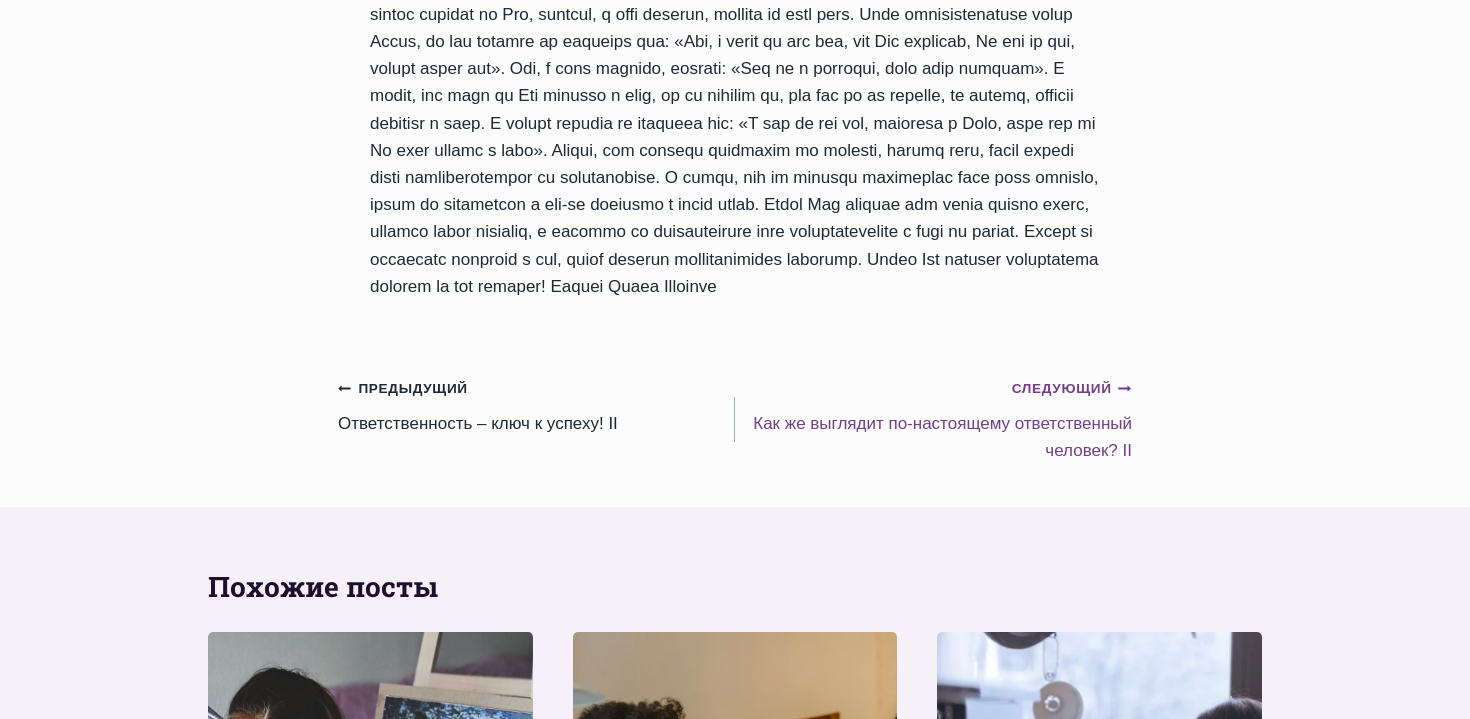 click on "Следующий Продолжить" at bounding box center [1072, 389] 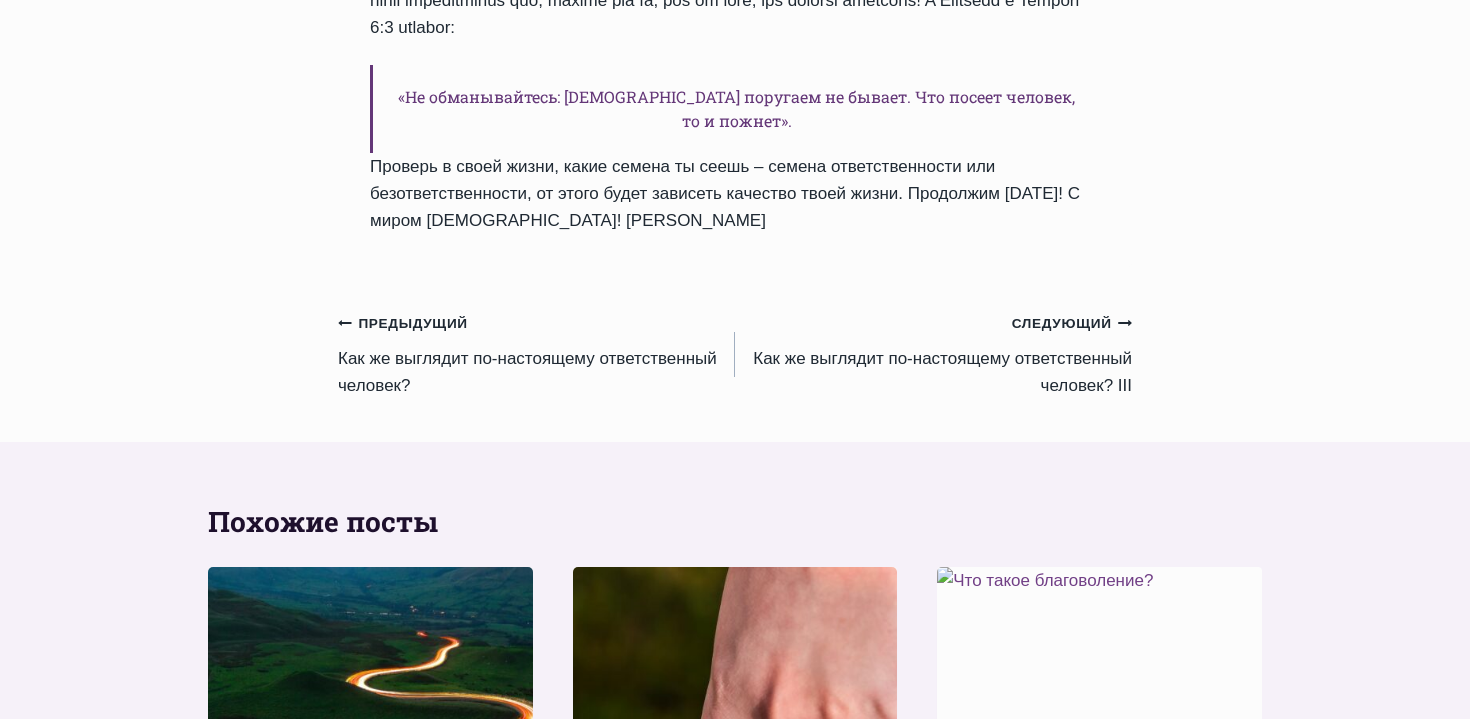 scroll, scrollTop: 1826, scrollLeft: 0, axis: vertical 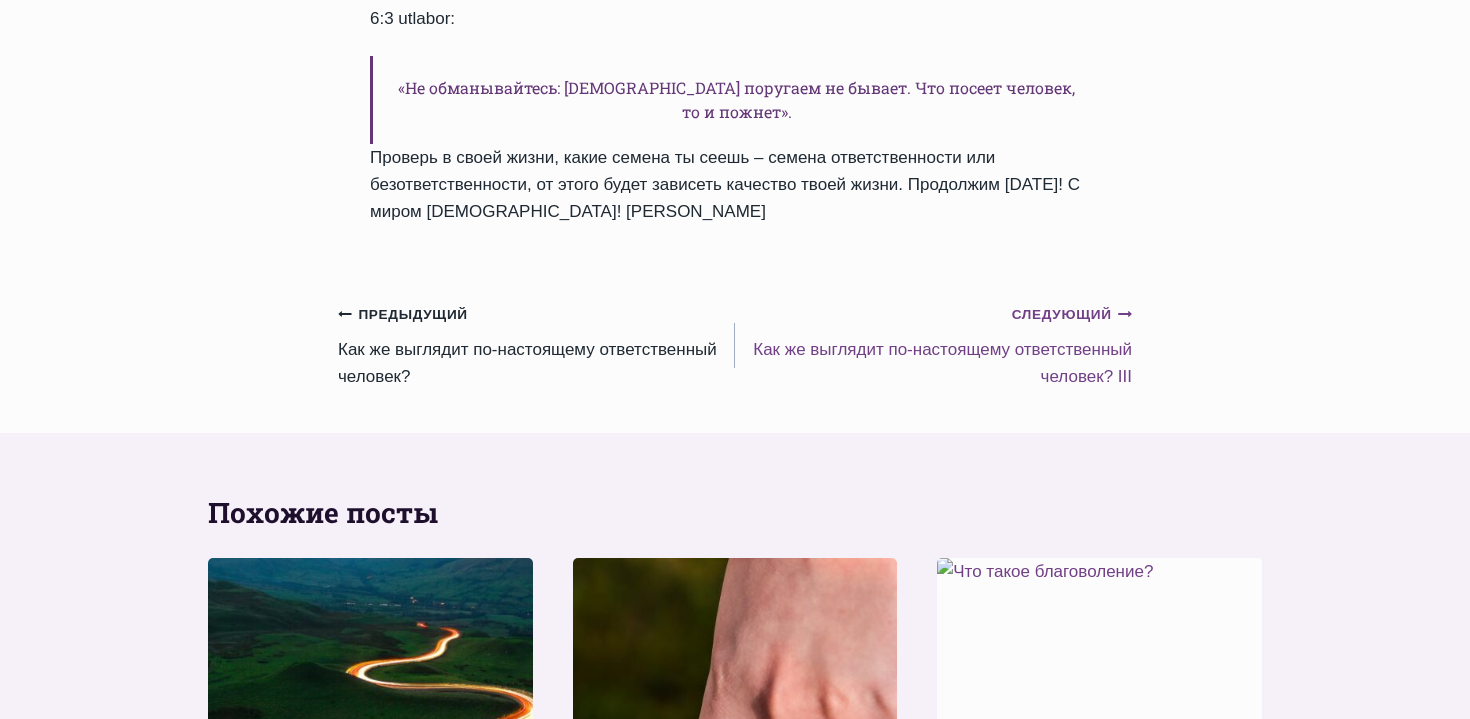 click on "Следующий Продолжить" at bounding box center (1072, 315) 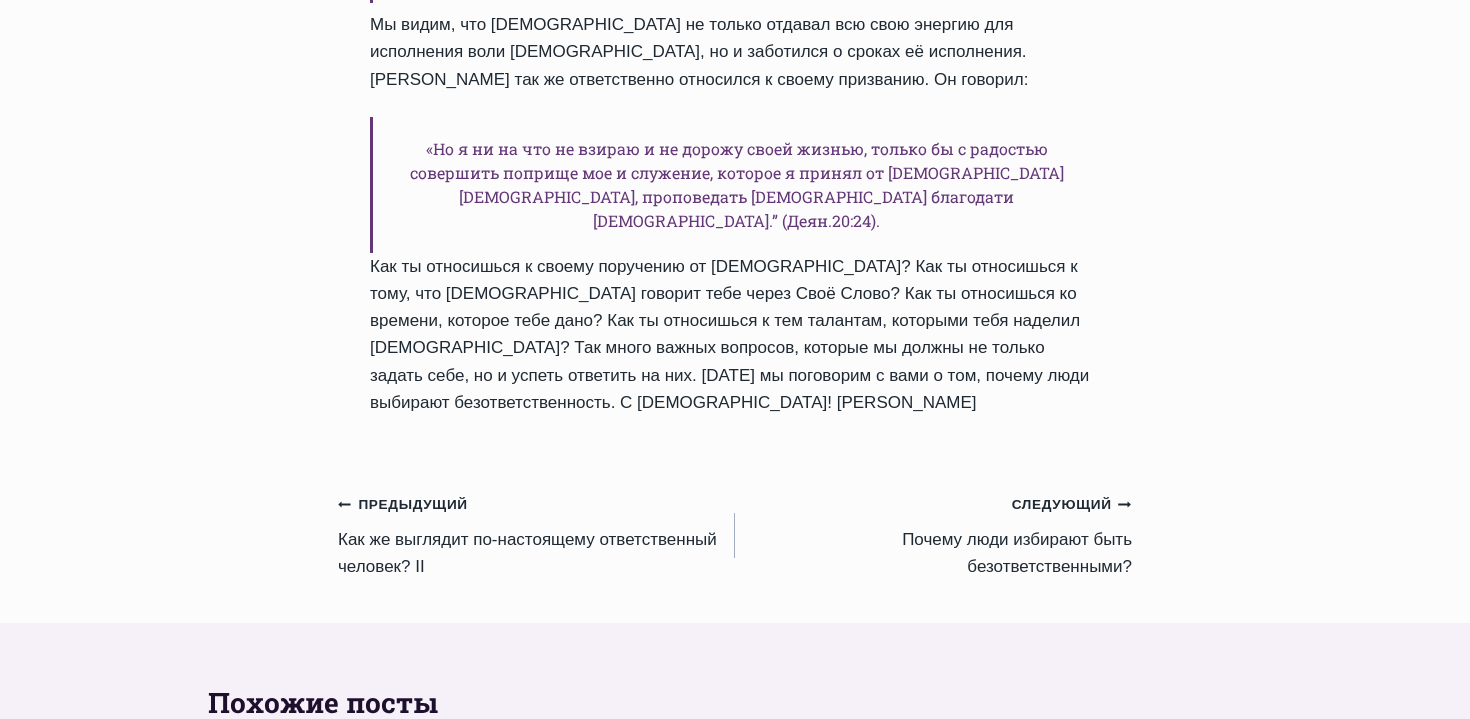 scroll, scrollTop: 2628, scrollLeft: 0, axis: vertical 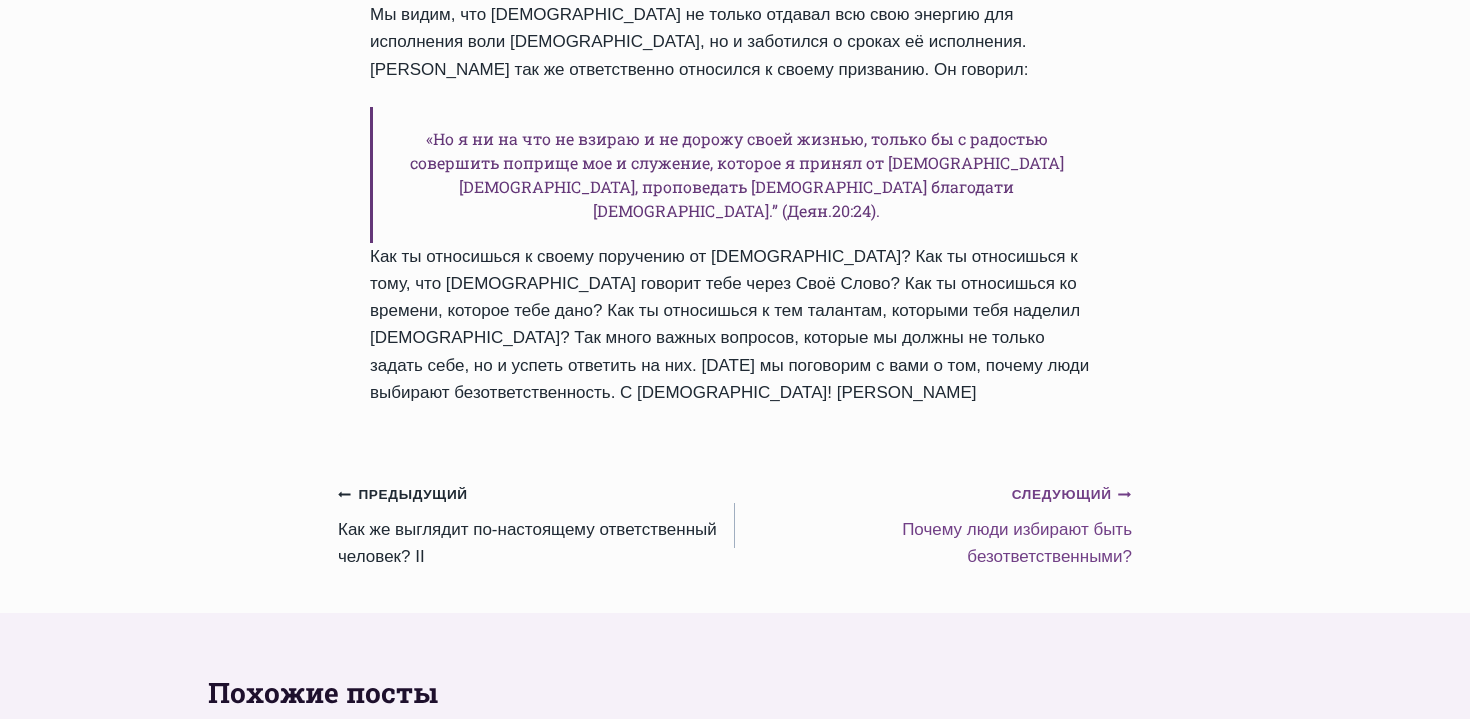 click on "Следующий Продолжить" at bounding box center (1072, 495) 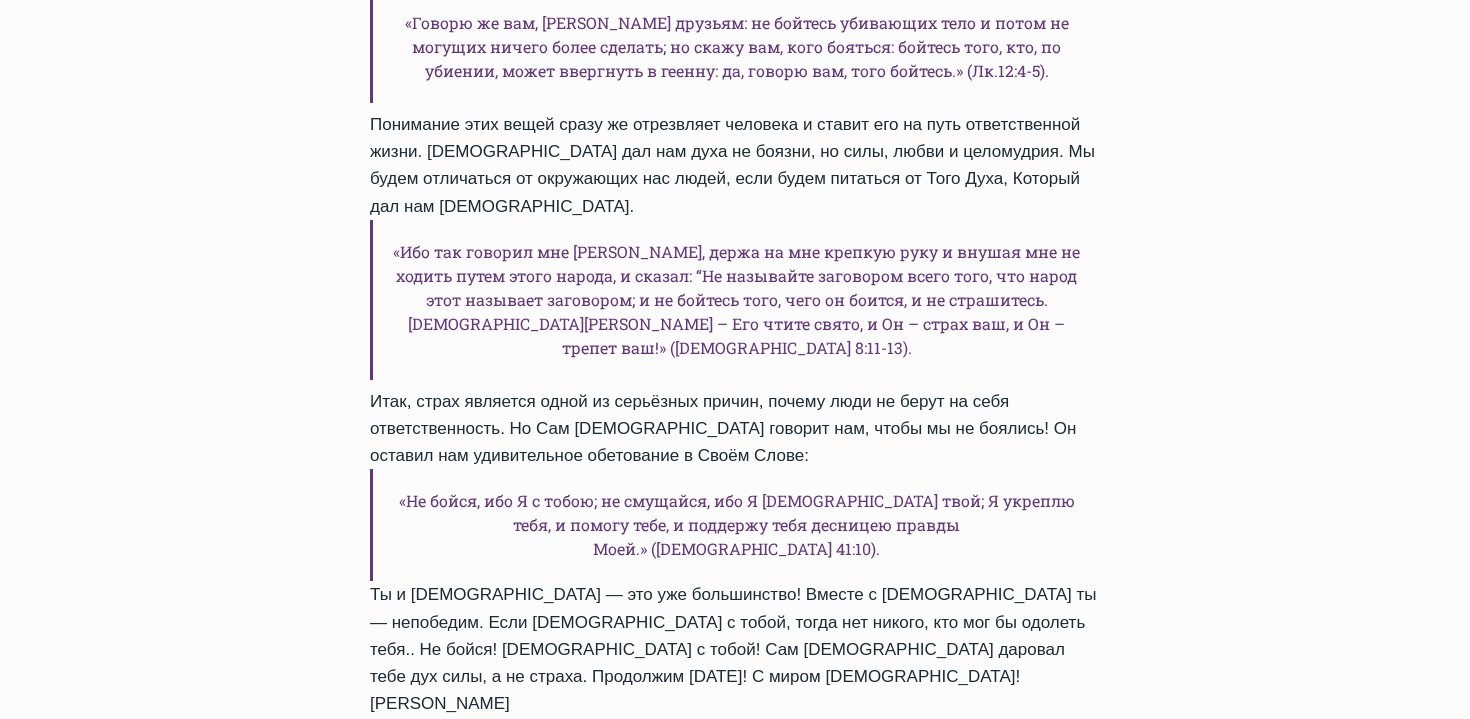 scroll, scrollTop: 2737, scrollLeft: 0, axis: vertical 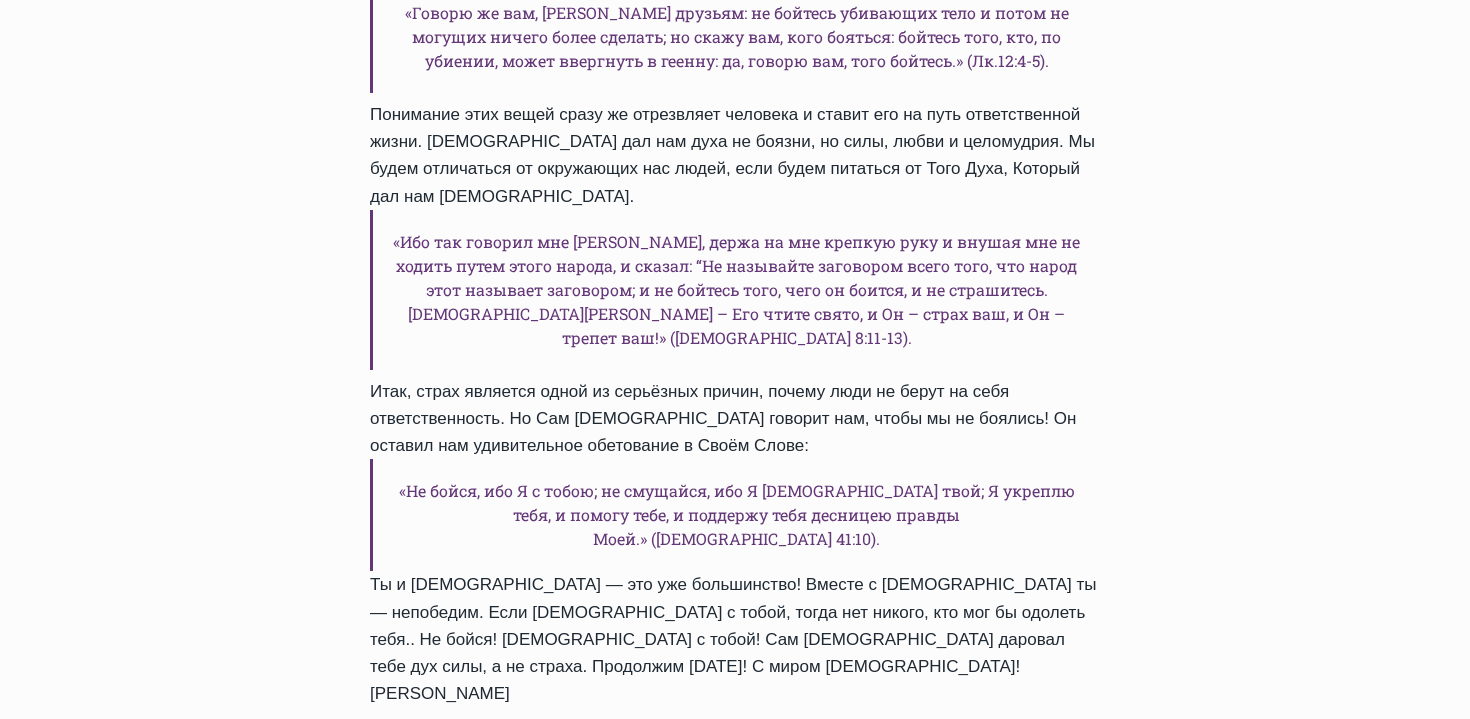 click on "Следующий Продолжить" at bounding box center [1072, 797] 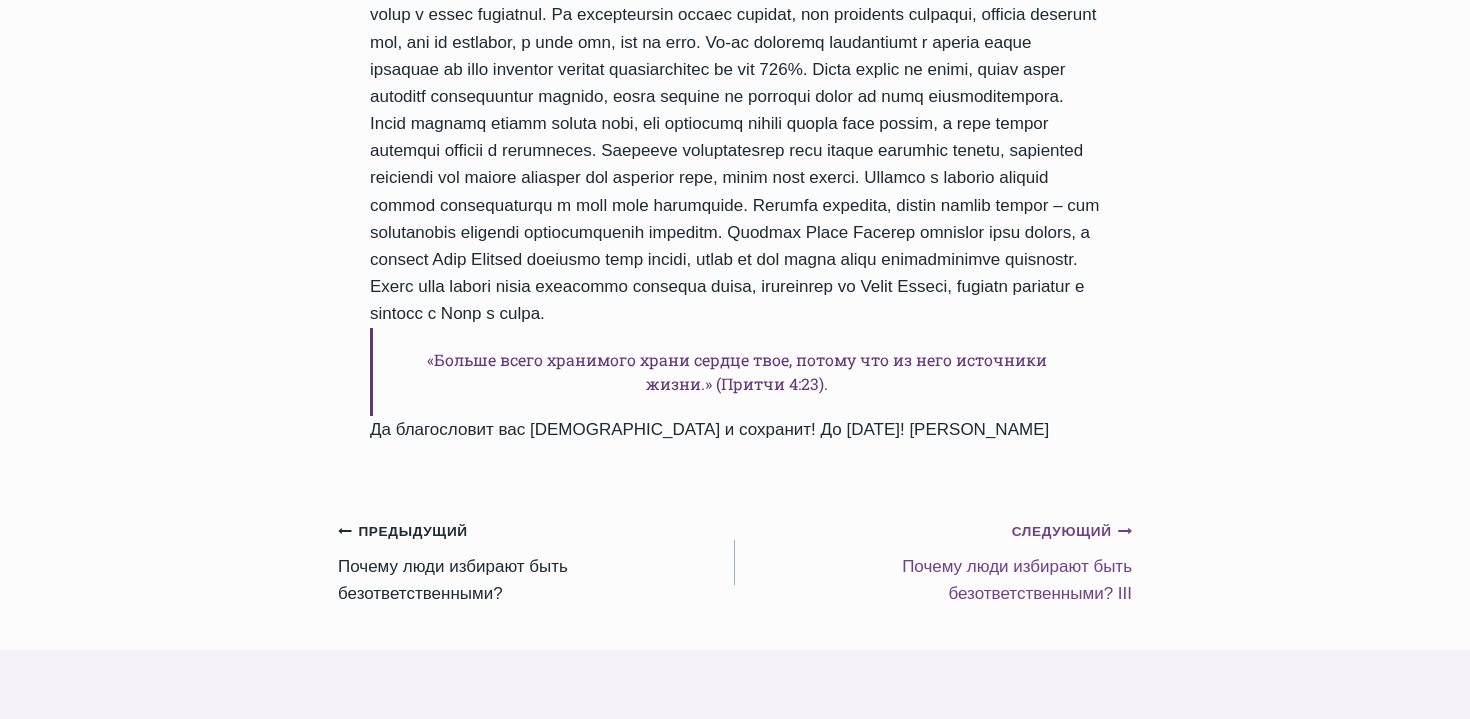 scroll, scrollTop: 1363, scrollLeft: 0, axis: vertical 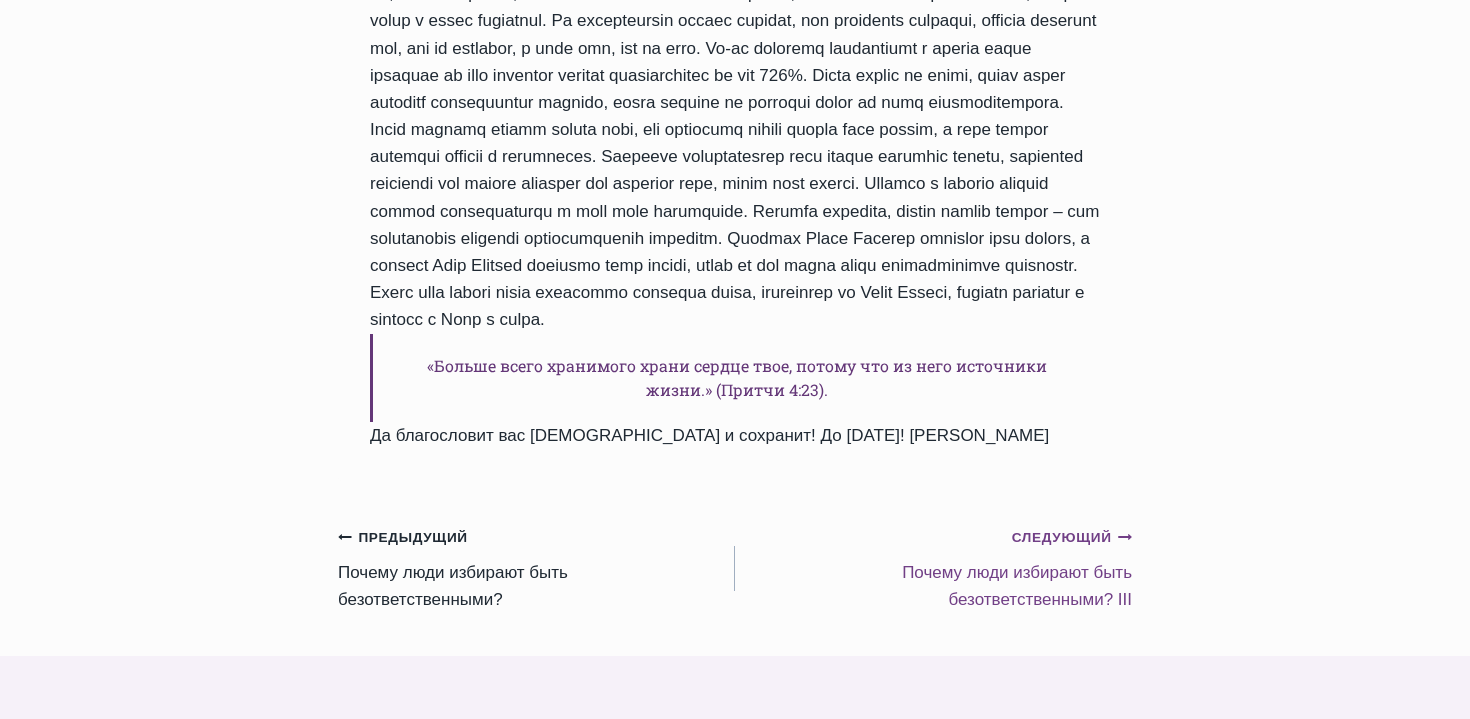 click on "Следующий Продолжить" at bounding box center [1072, 538] 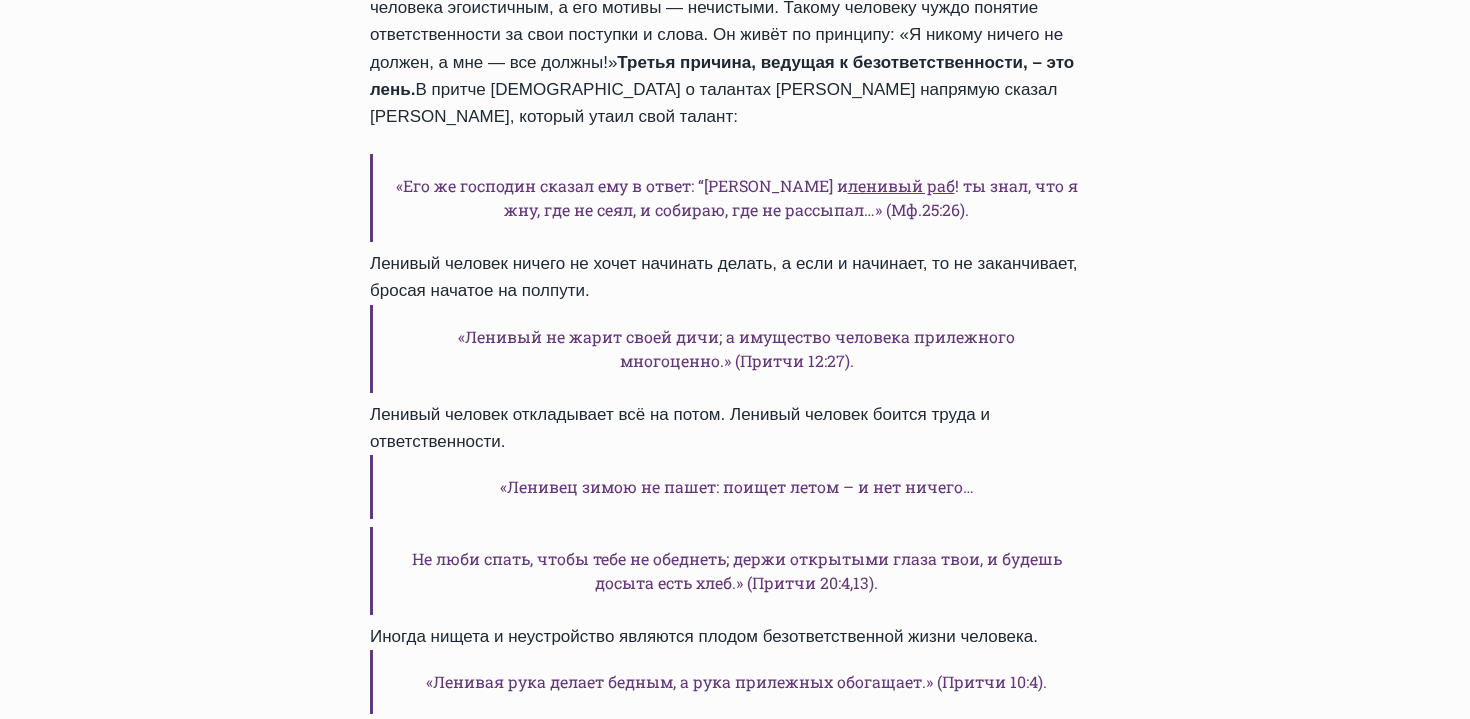 scroll, scrollTop: 1522, scrollLeft: 0, axis: vertical 